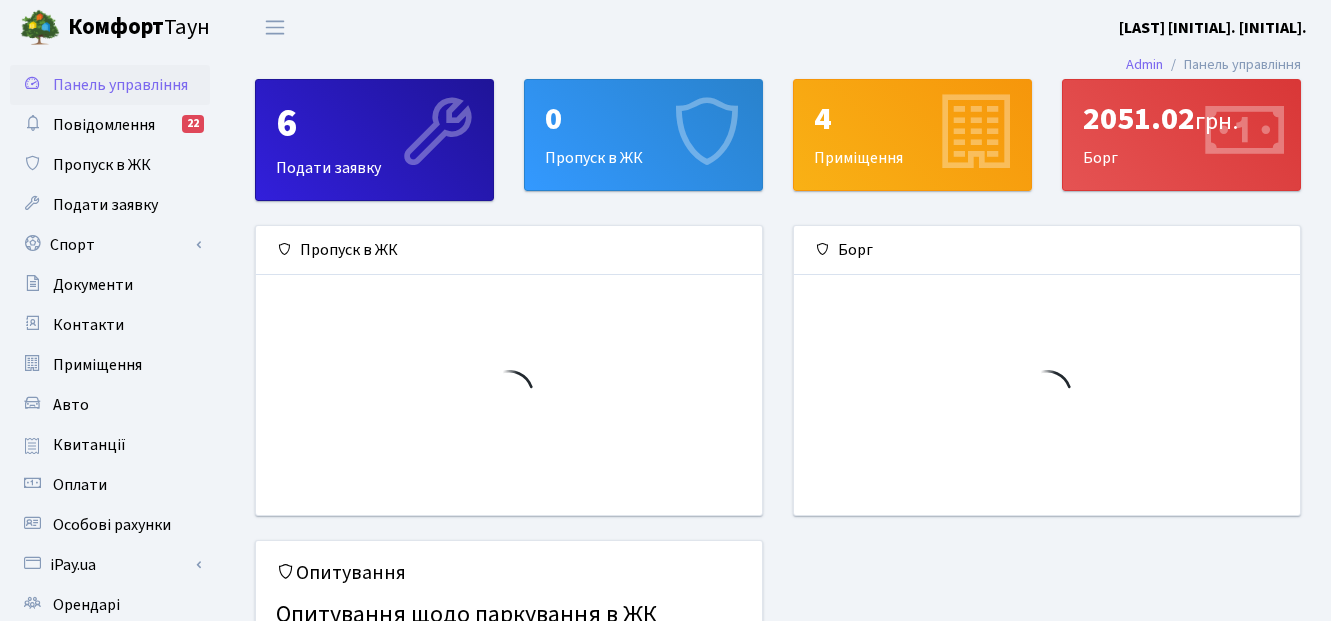 scroll, scrollTop: 0, scrollLeft: 0, axis: both 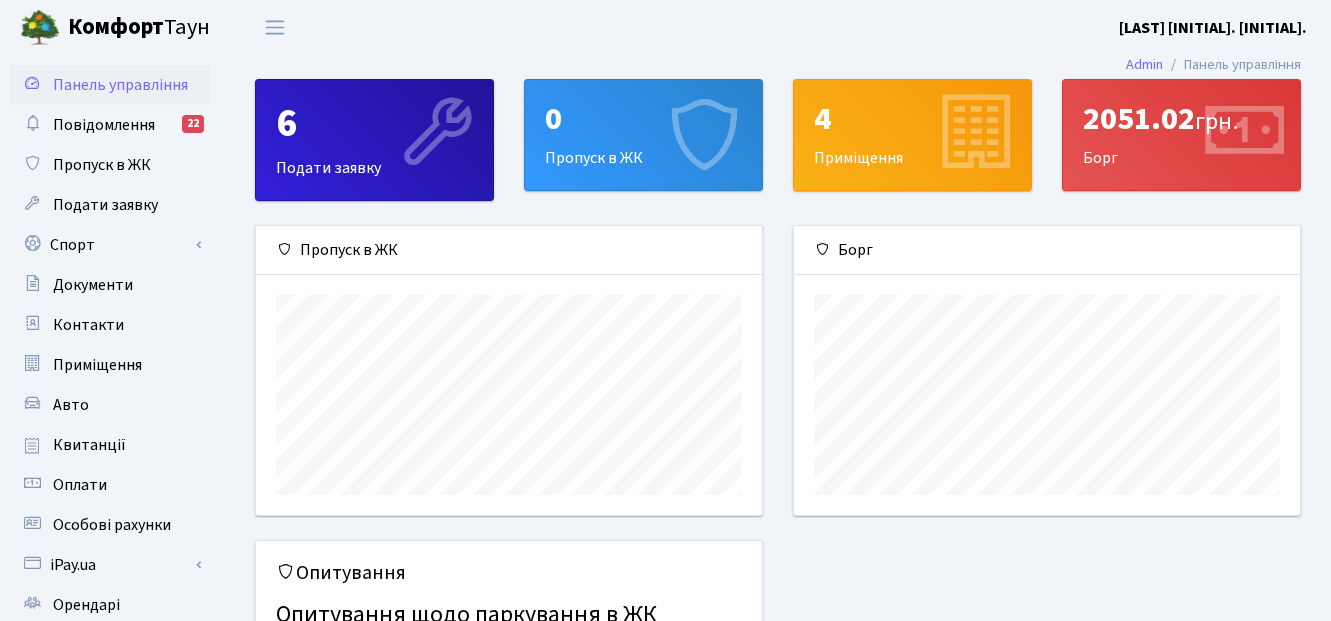 click on "0" at bounding box center [643, 119] 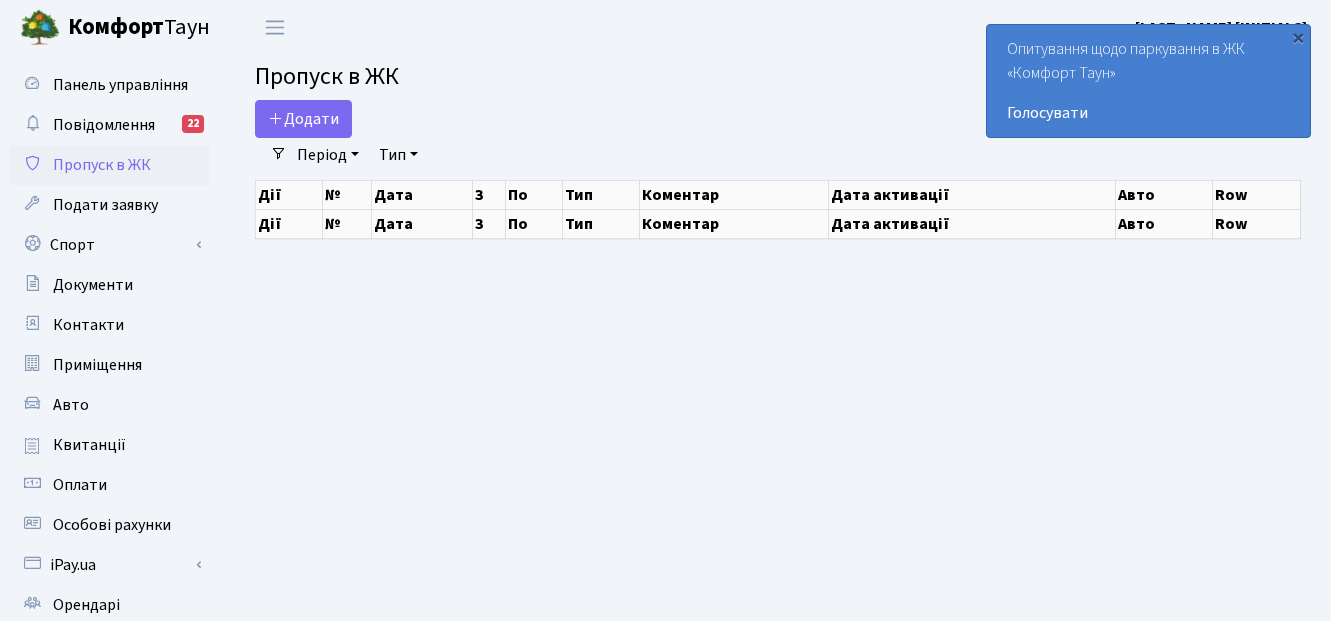 scroll, scrollTop: 0, scrollLeft: 0, axis: both 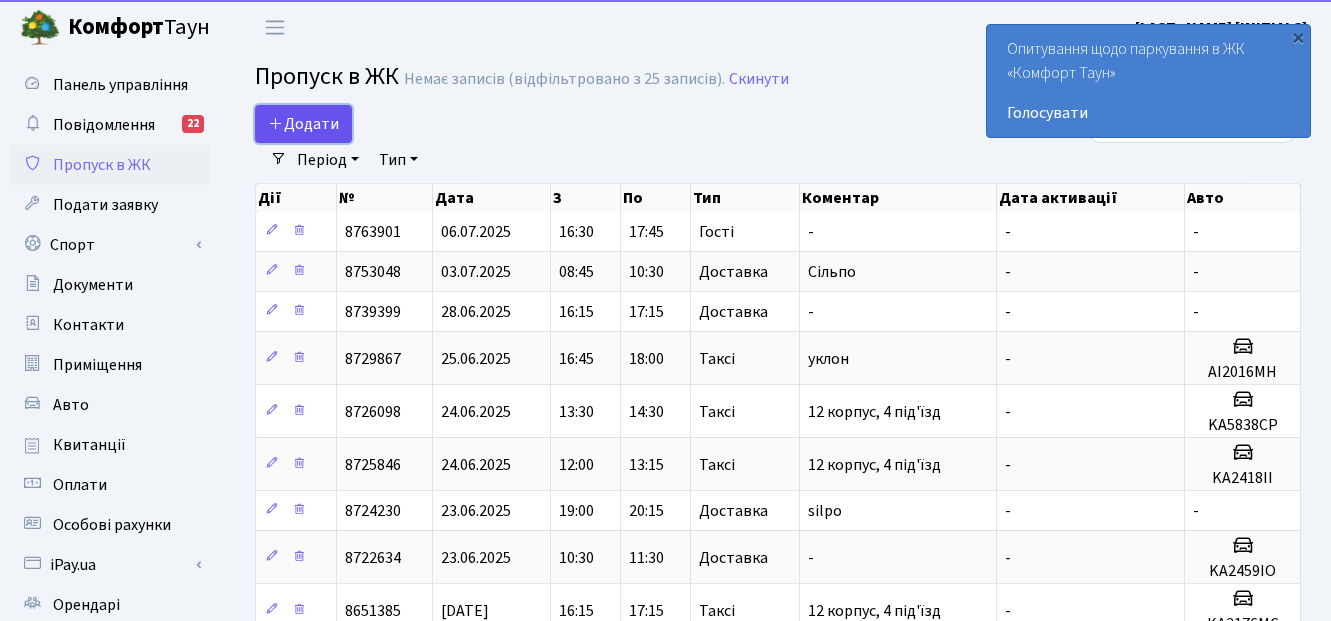 click on "Додати" at bounding box center [303, 124] 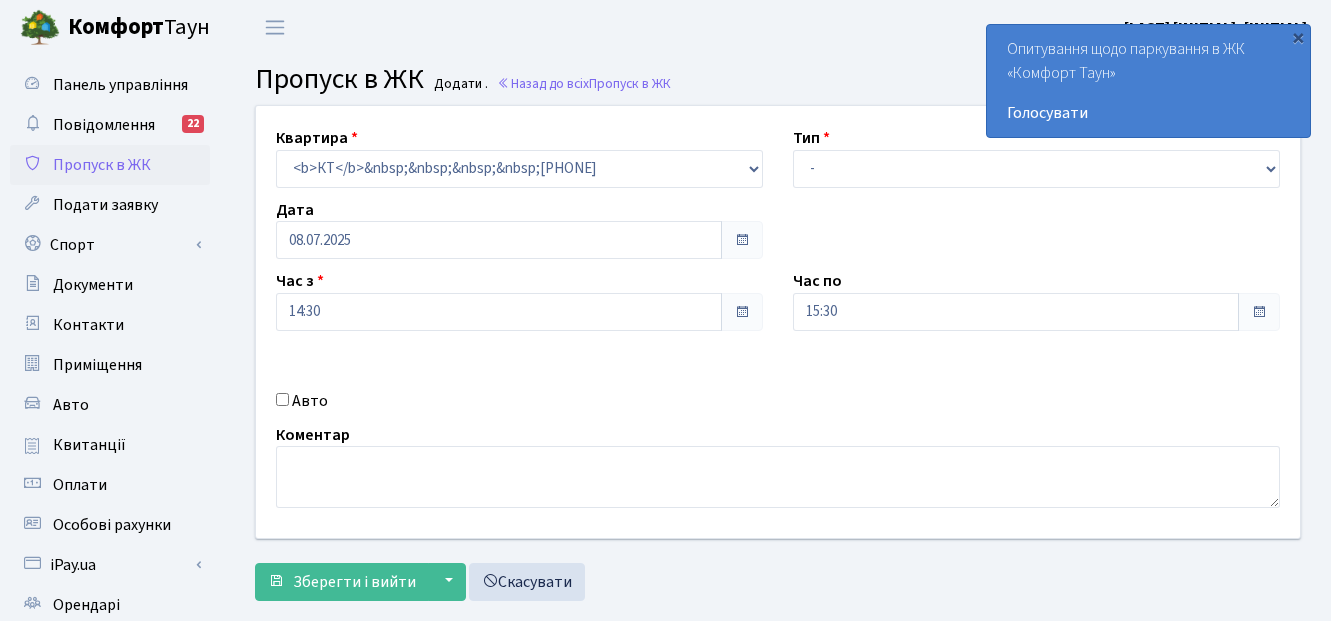 scroll, scrollTop: 0, scrollLeft: 0, axis: both 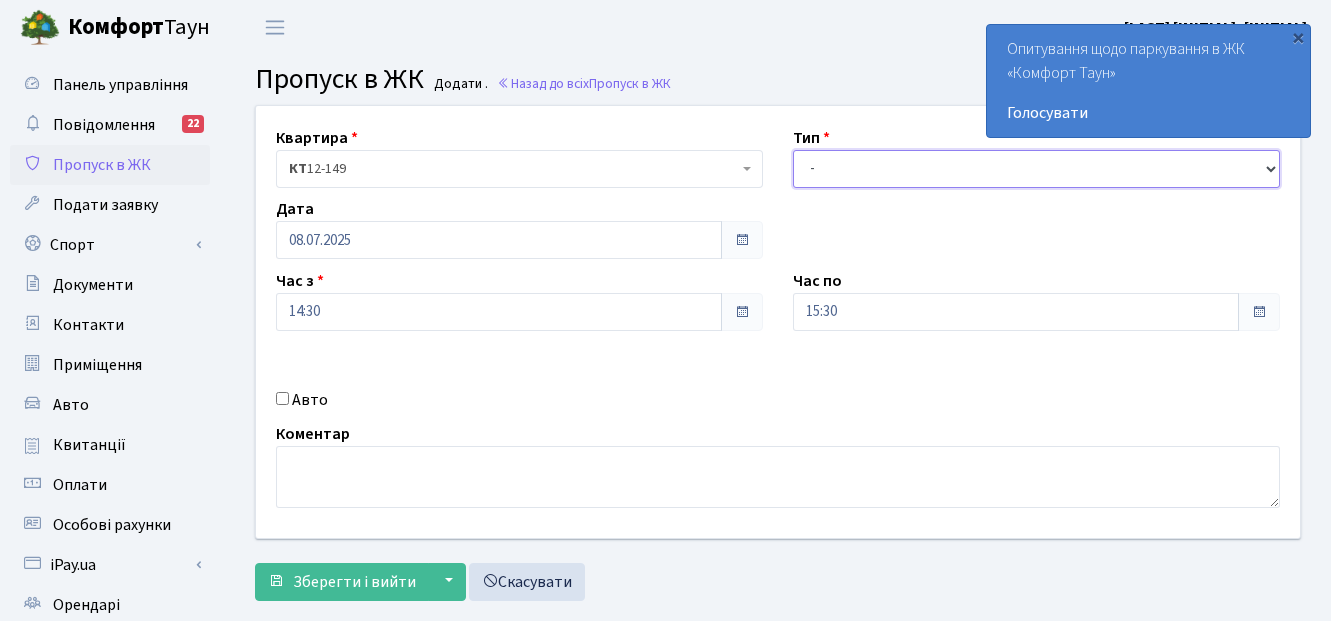 click on "-
Доставка
Таксі
Гості
Сервіс" at bounding box center [1036, 169] 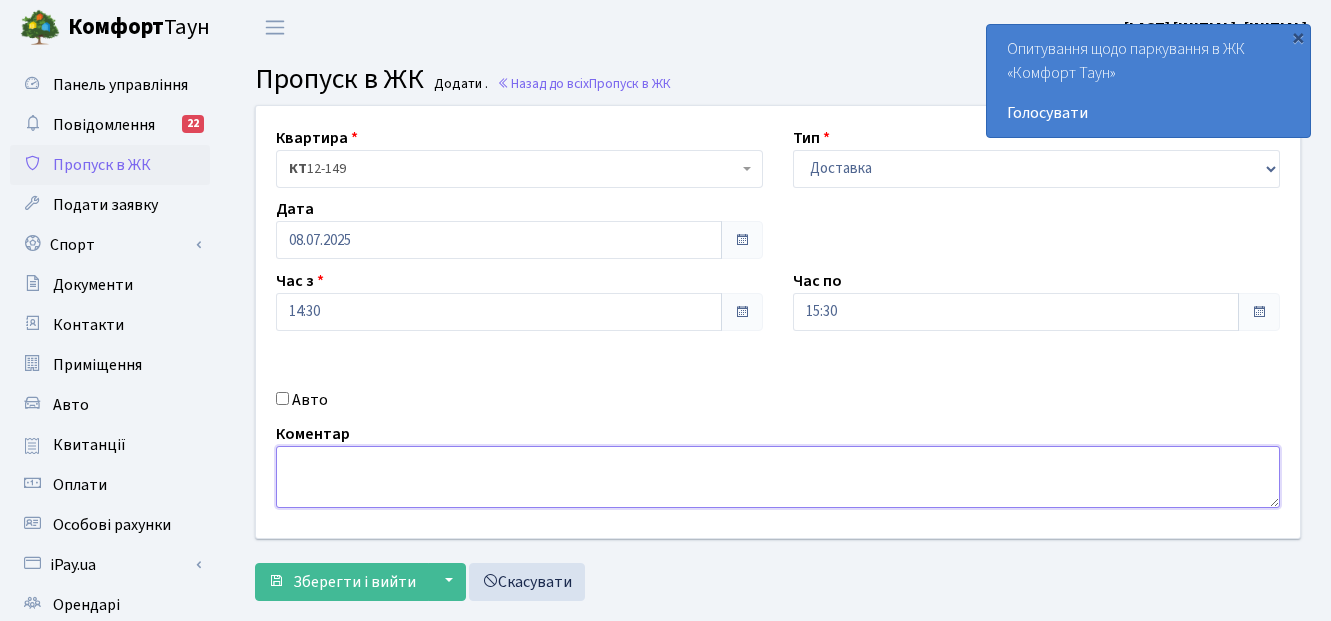 click at bounding box center [778, 477] 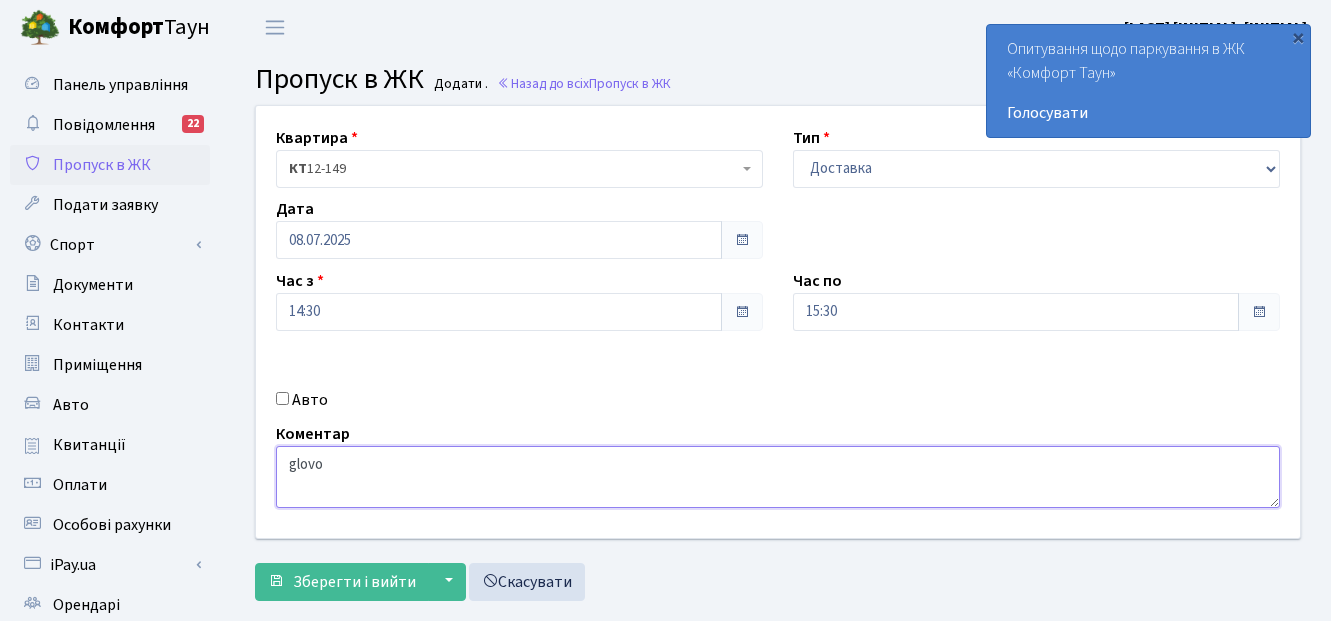 type on "glovo" 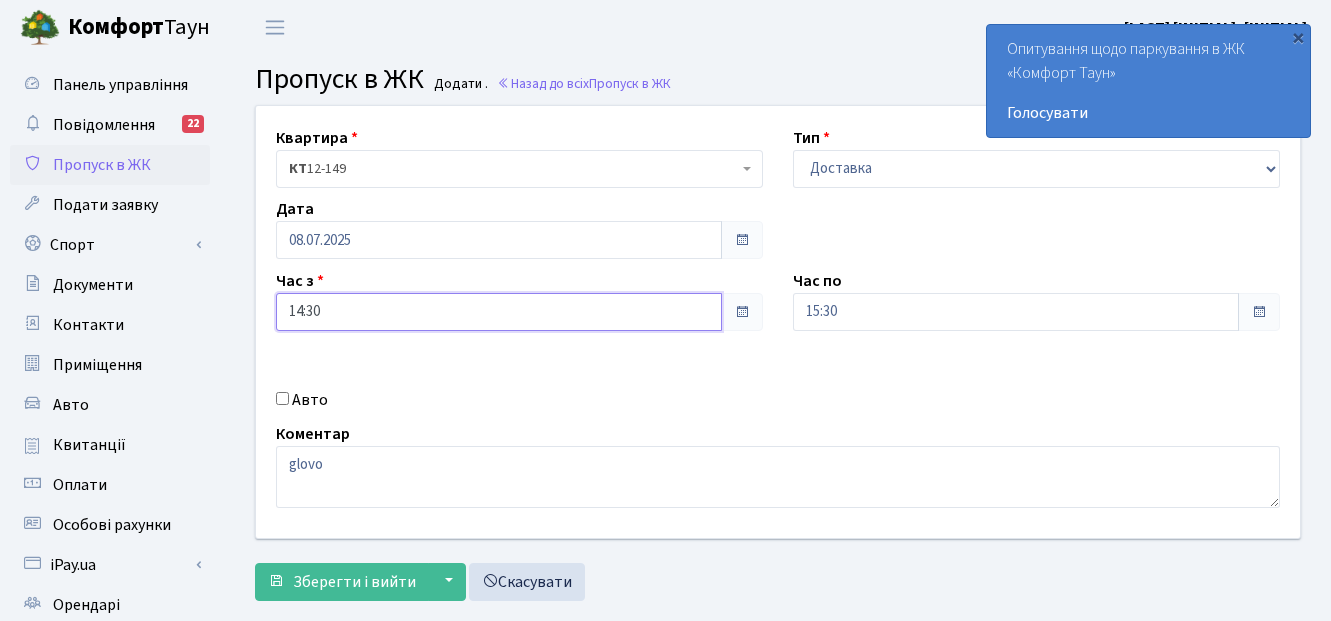 click on "14:30" at bounding box center (499, 312) 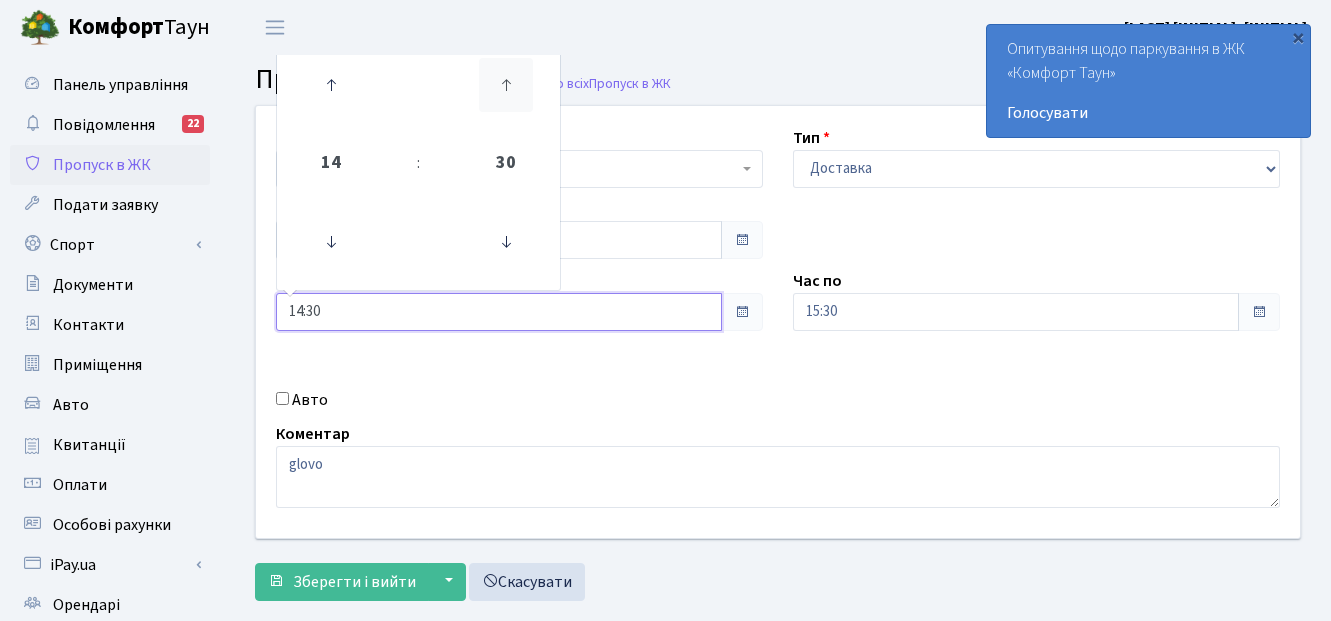 click at bounding box center [331, 85] 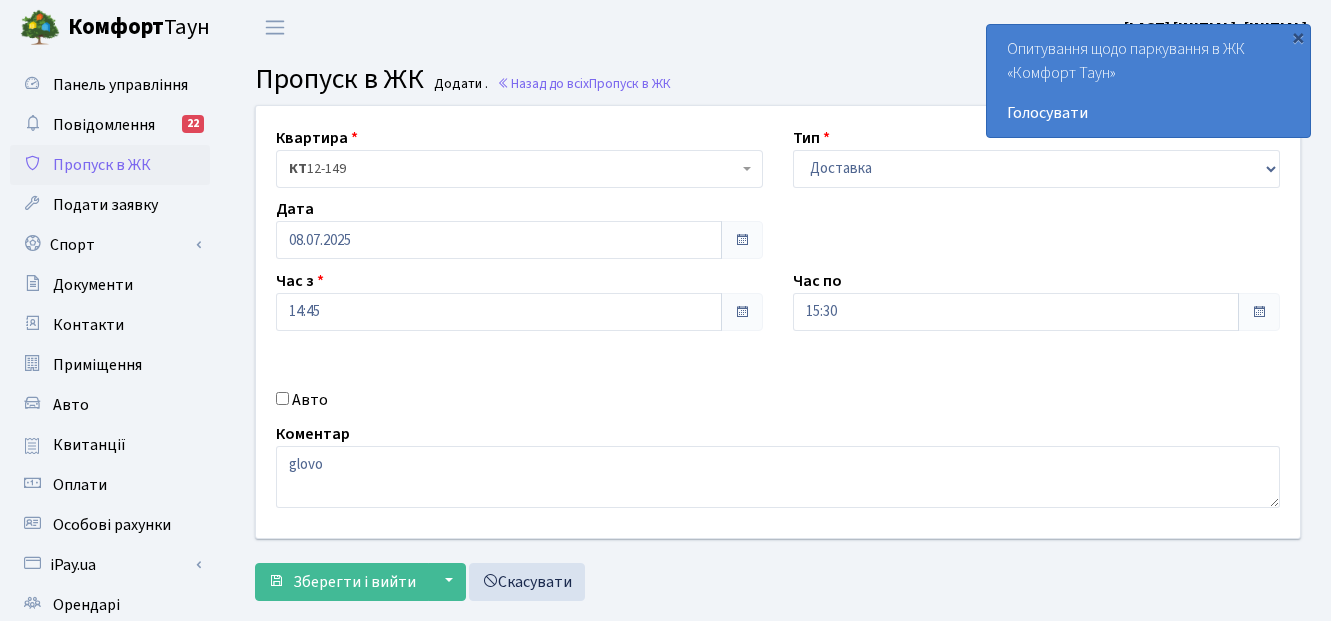 click on "Коментар
glovo" at bounding box center [778, 465] 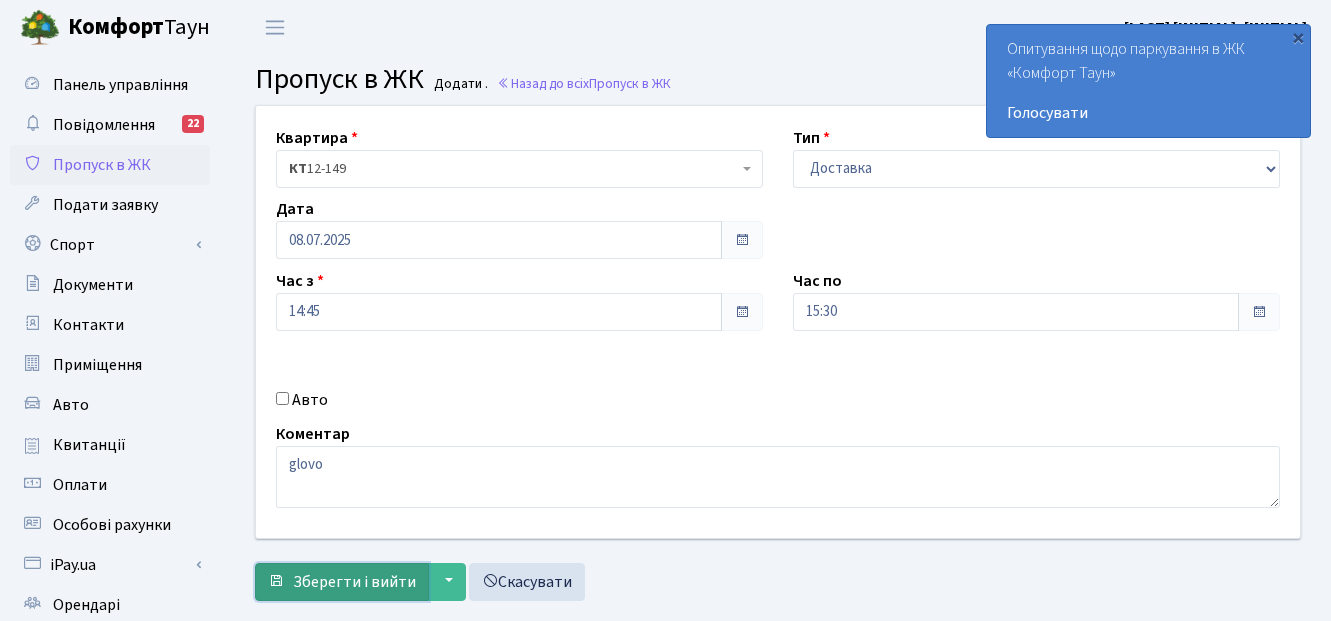 click on "Зберегти і вийти" at bounding box center (354, 582) 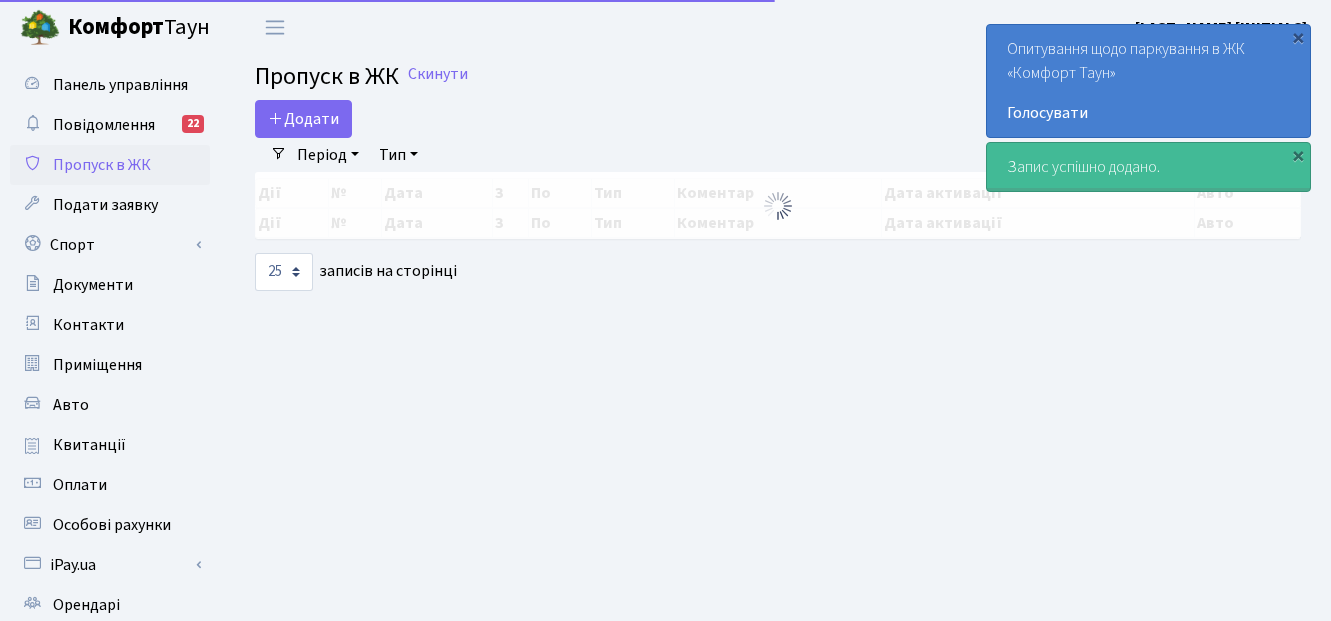 scroll, scrollTop: 0, scrollLeft: 0, axis: both 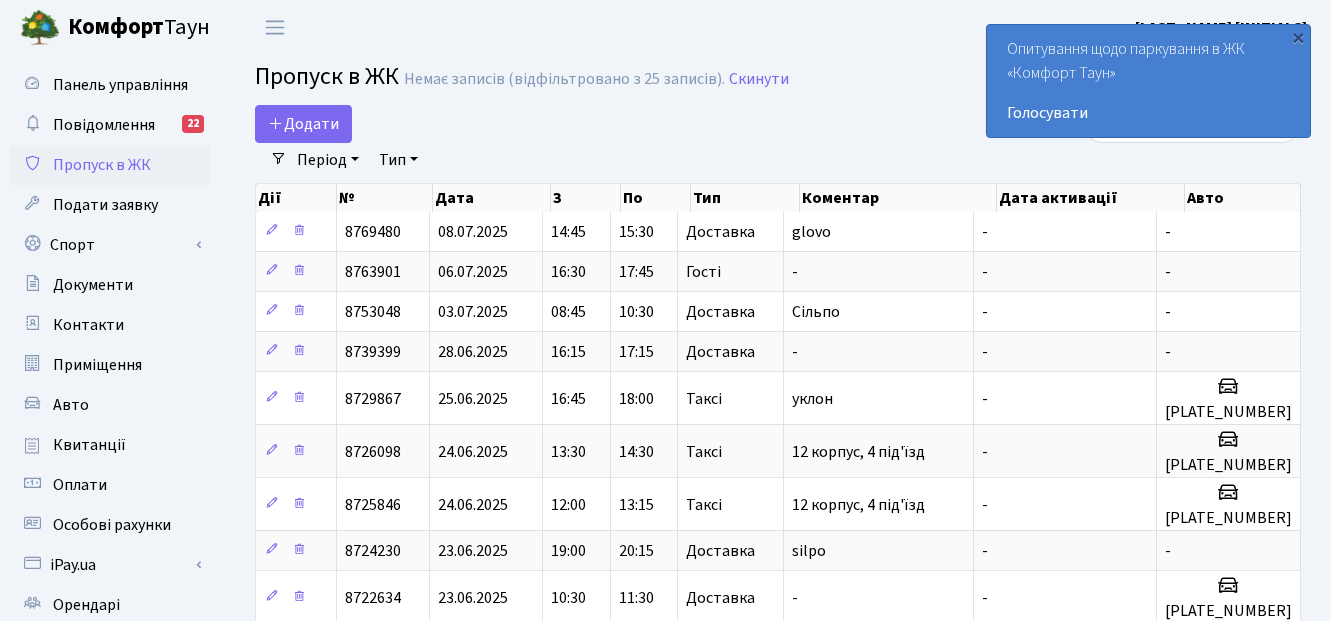 click on "Період
[DATE] - [DATE]
Тип
-
Доставка
Таксі
Гості
Сервіс
Очистити фільтри" at bounding box center [786, 160] 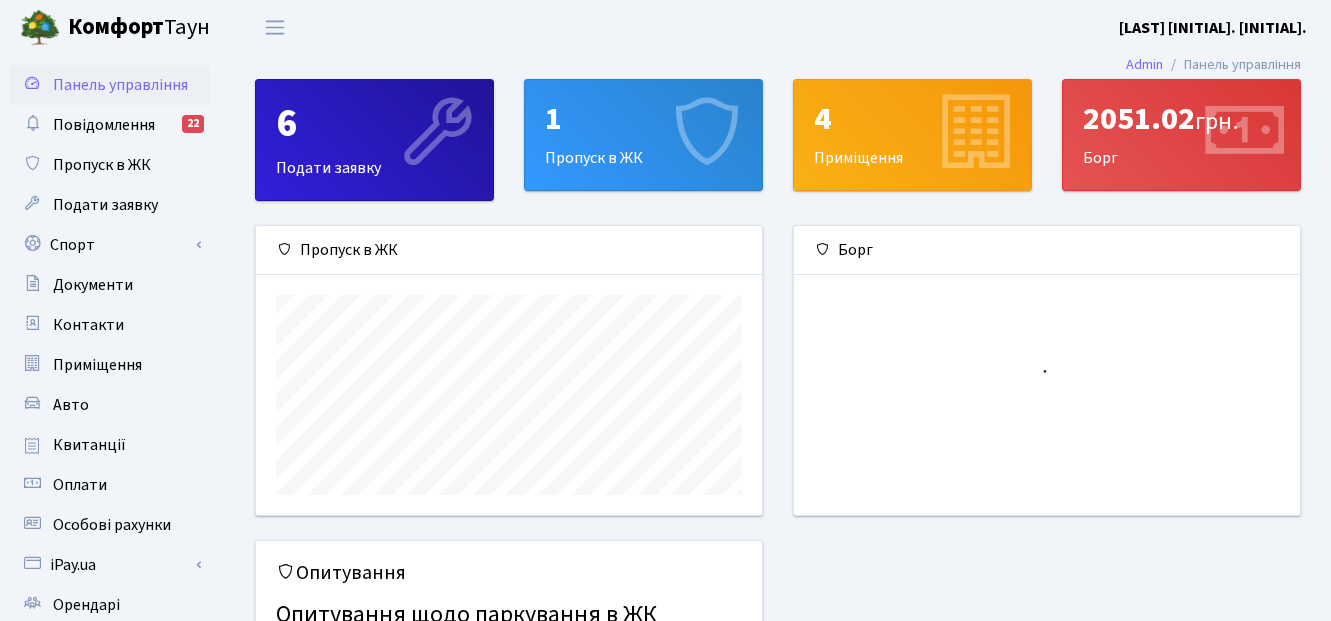 scroll, scrollTop: 0, scrollLeft: 0, axis: both 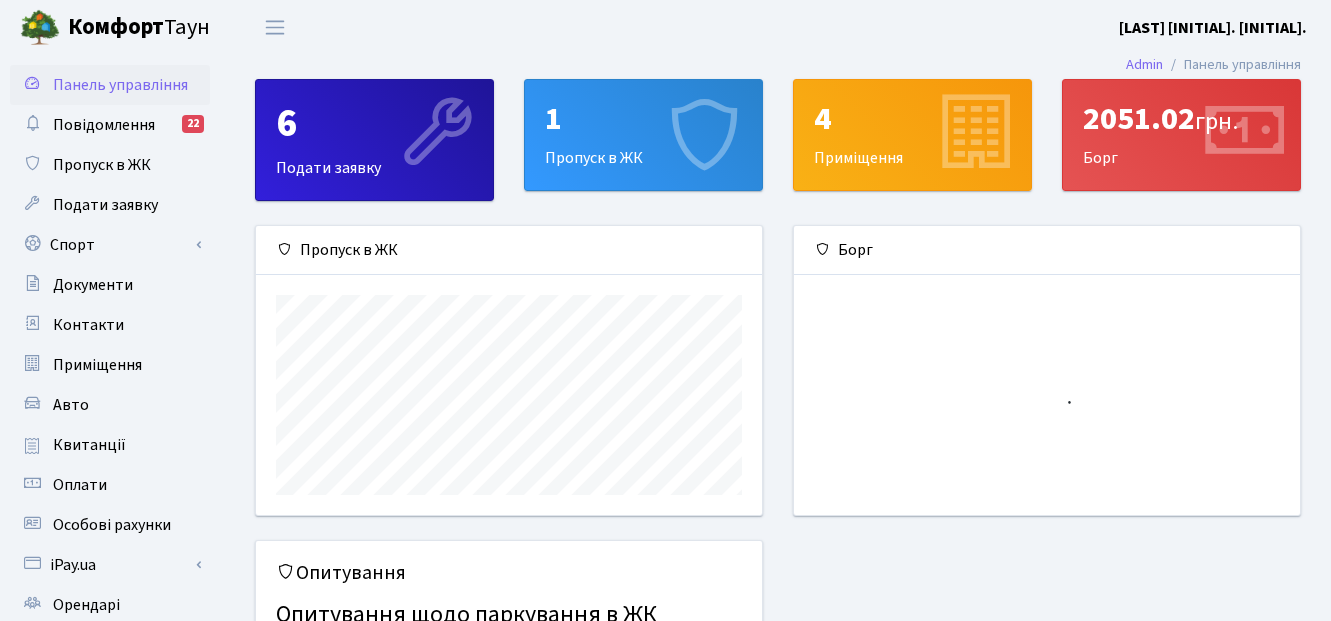 click on "1
Пропуск в ЖК" at bounding box center (643, 135) 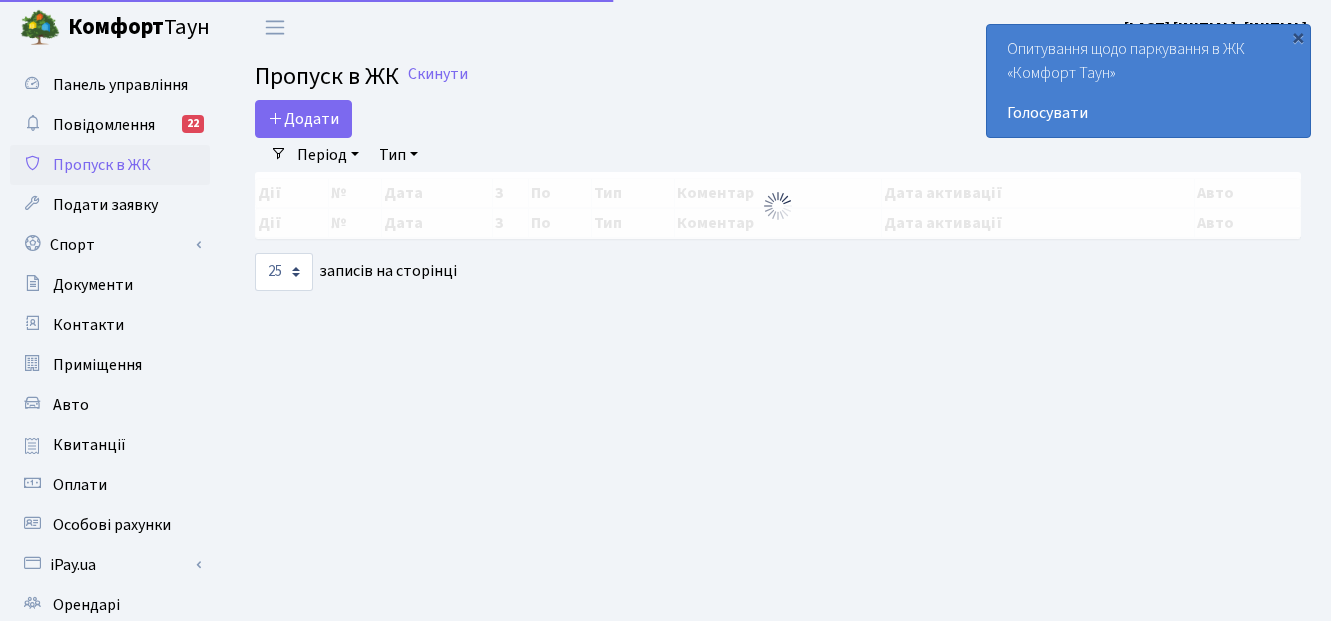 scroll, scrollTop: 0, scrollLeft: 0, axis: both 